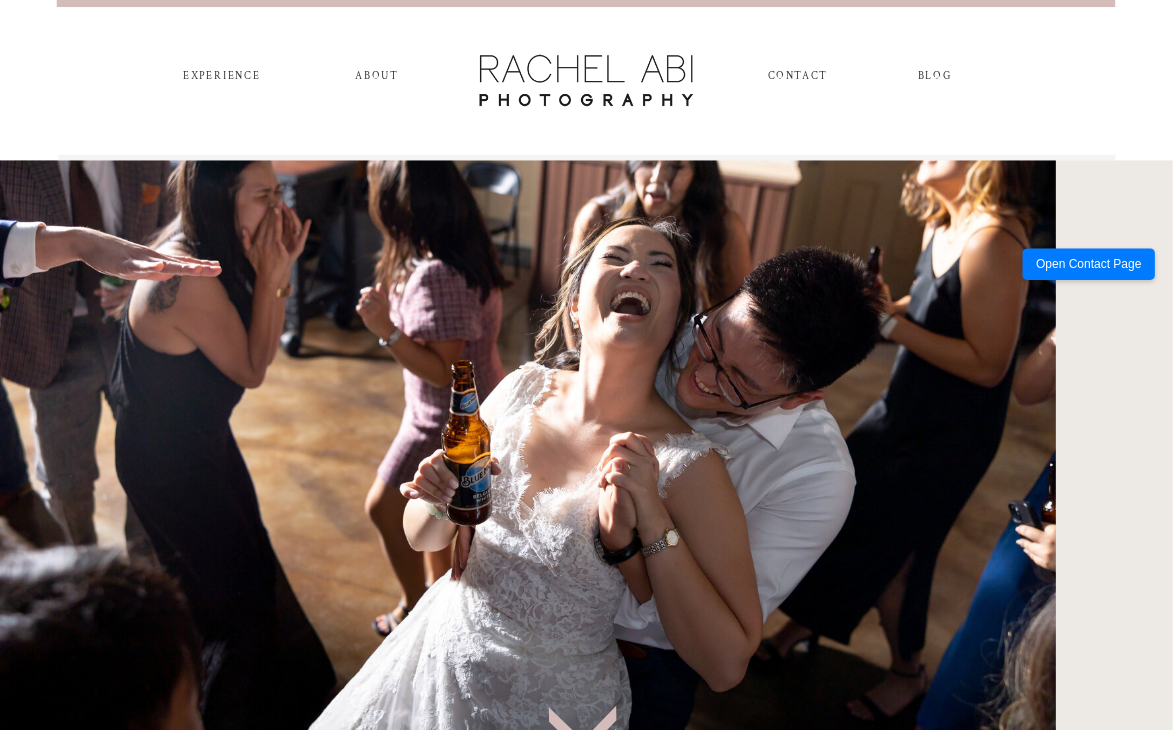 scroll, scrollTop: 0, scrollLeft: 0, axis: both 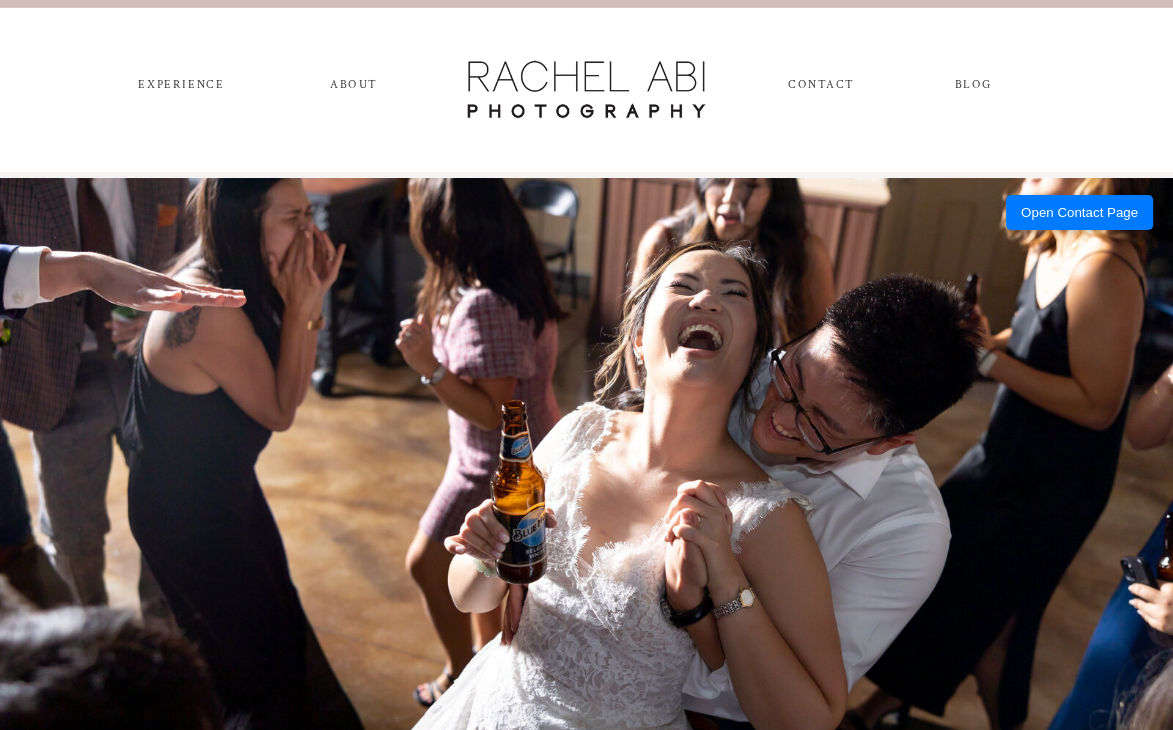 click on "CONTACT" at bounding box center [820, 89] 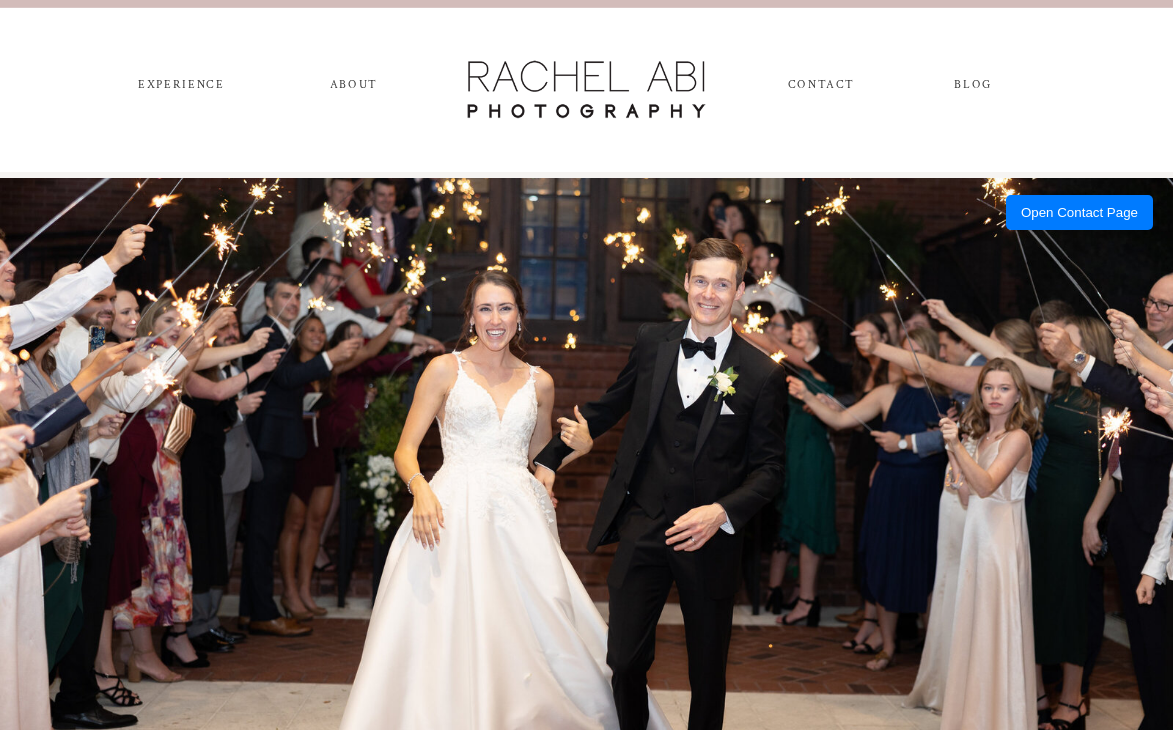 scroll, scrollTop: 0, scrollLeft: 0, axis: both 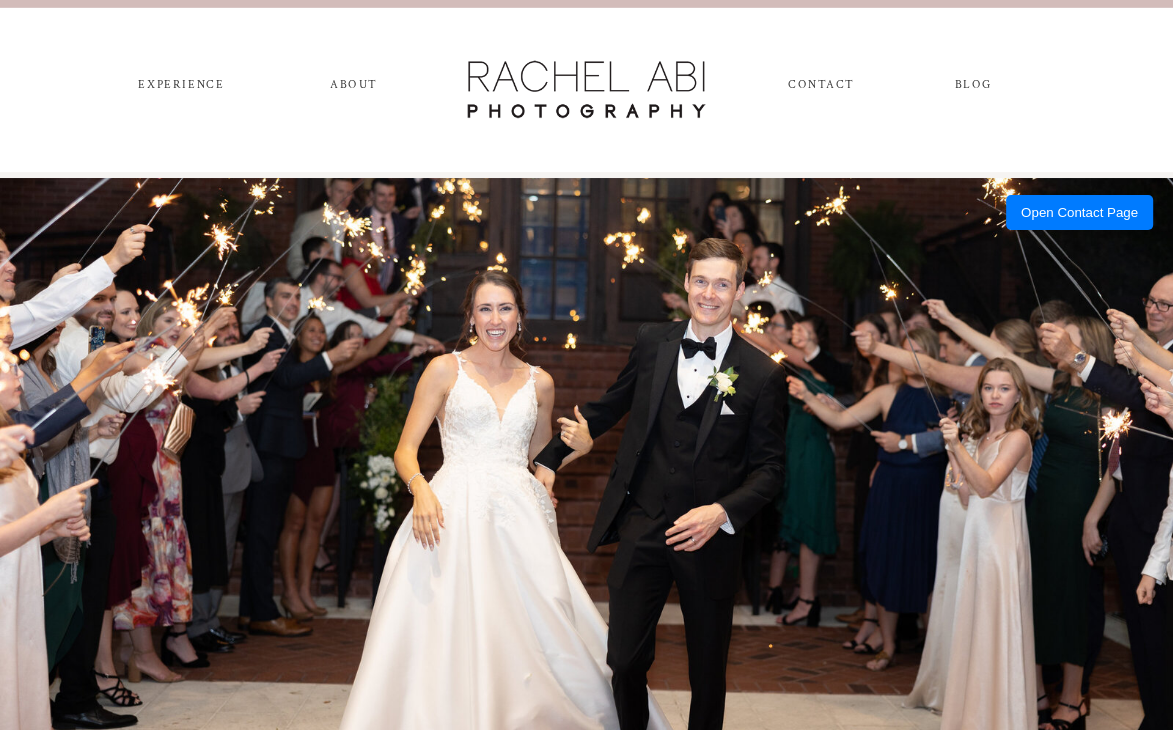 click on "Open Contact Page" at bounding box center [1079, 212] 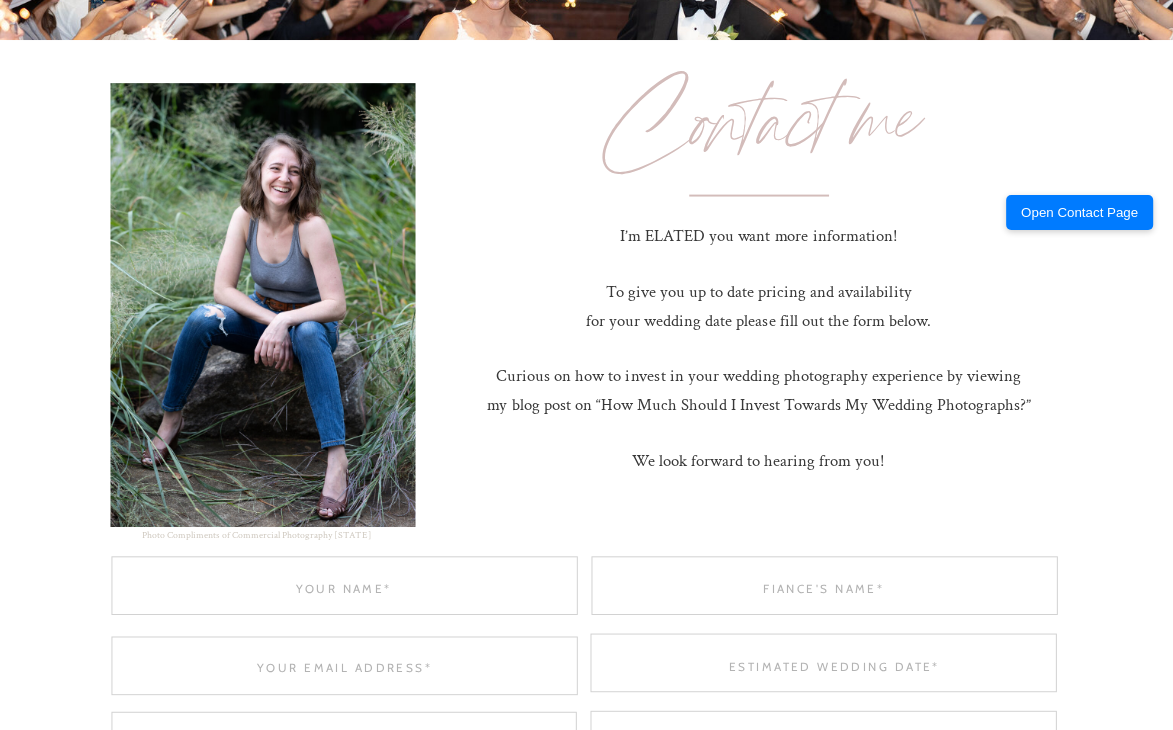 scroll, scrollTop: 1000, scrollLeft: 0, axis: vertical 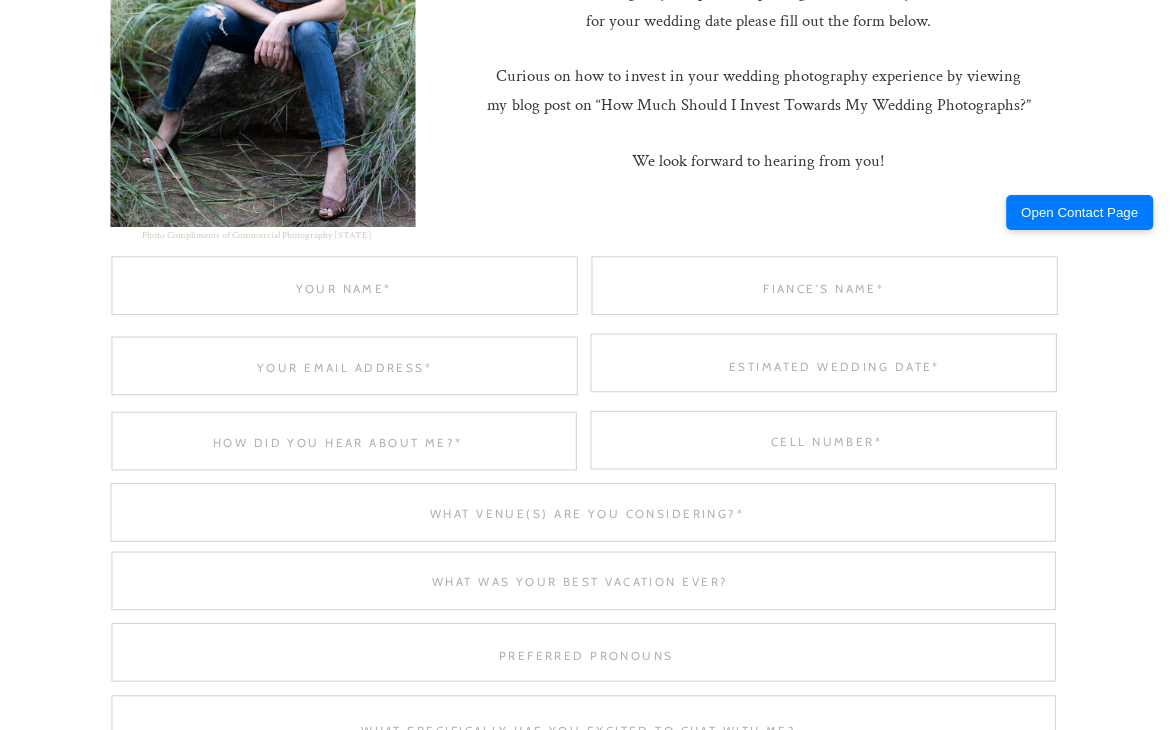 click at bounding box center [343, 287] 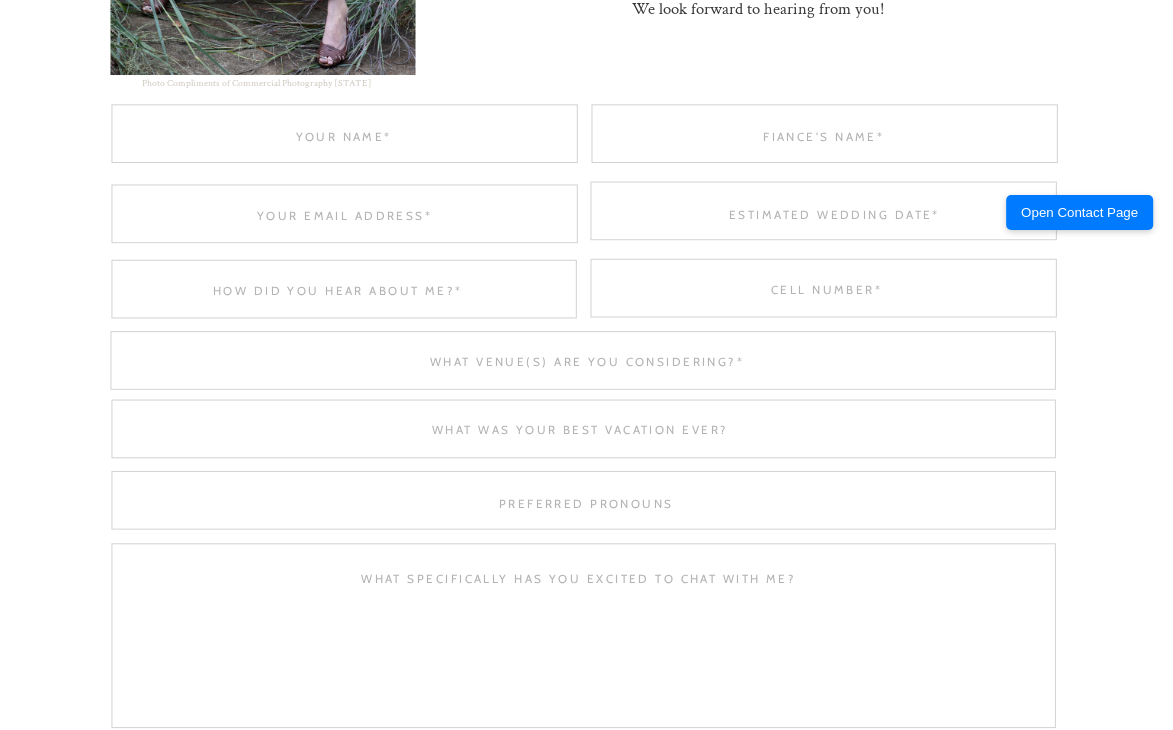 scroll, scrollTop: 1300, scrollLeft: 0, axis: vertical 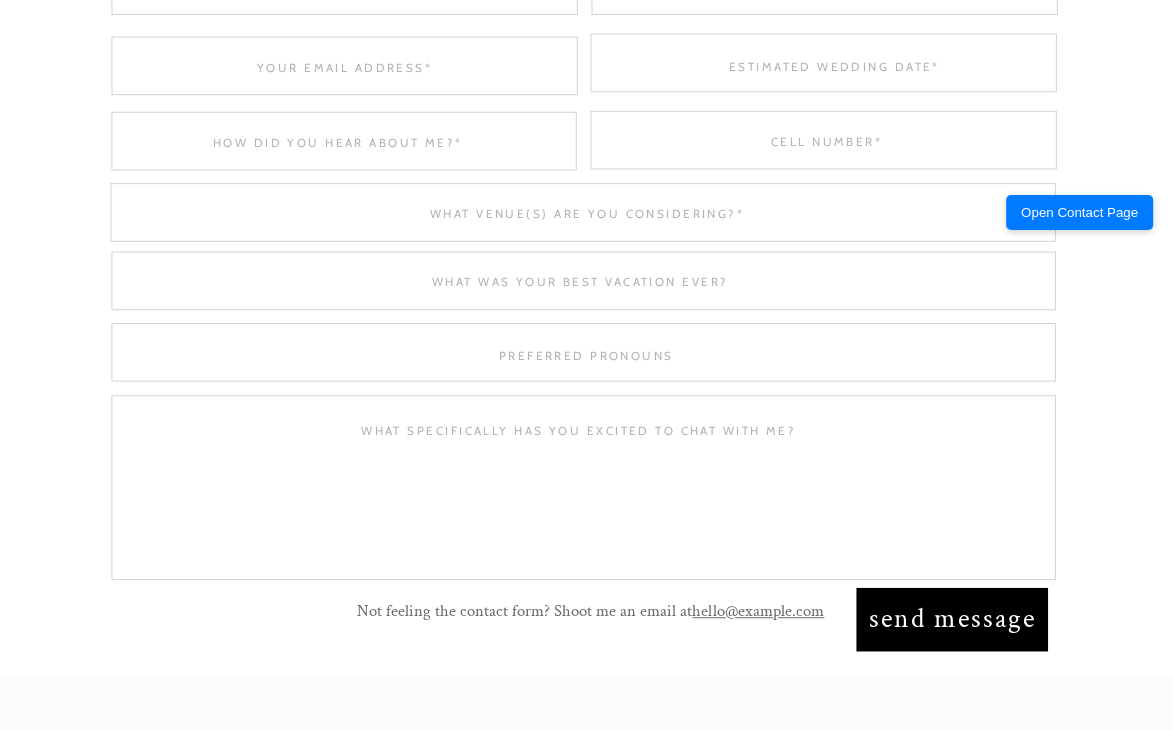 click at bounding box center (578, 494) 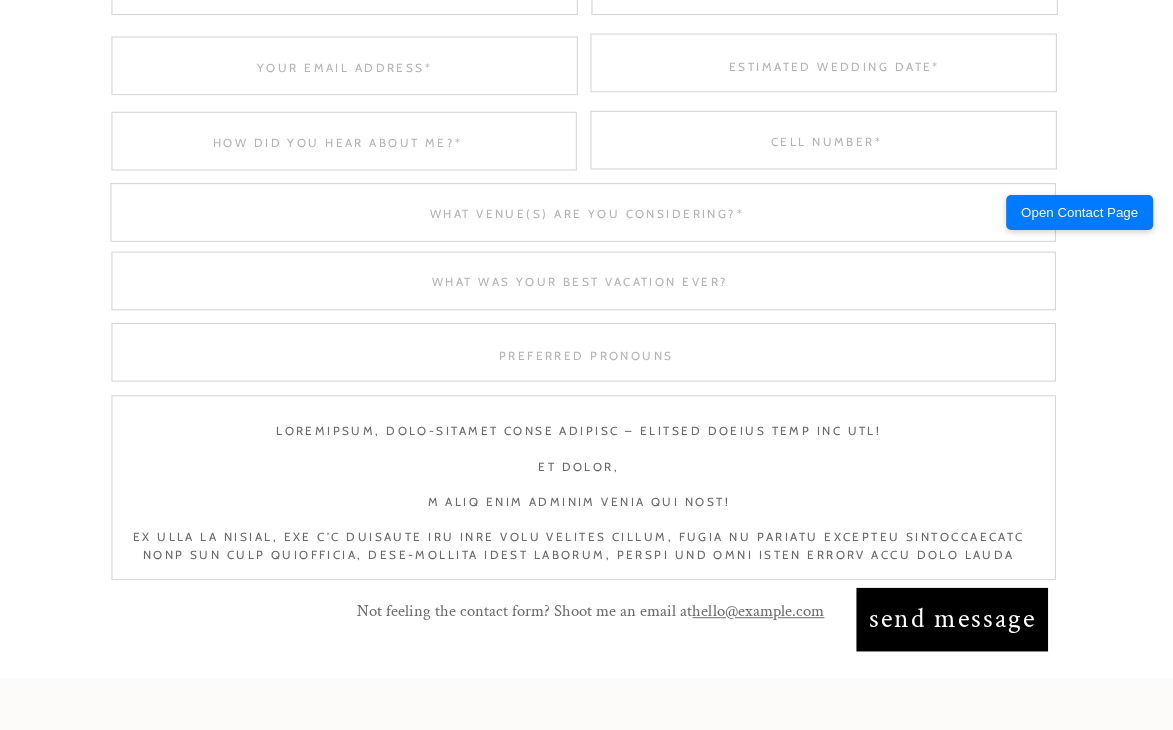 scroll, scrollTop: 769, scrollLeft: 0, axis: vertical 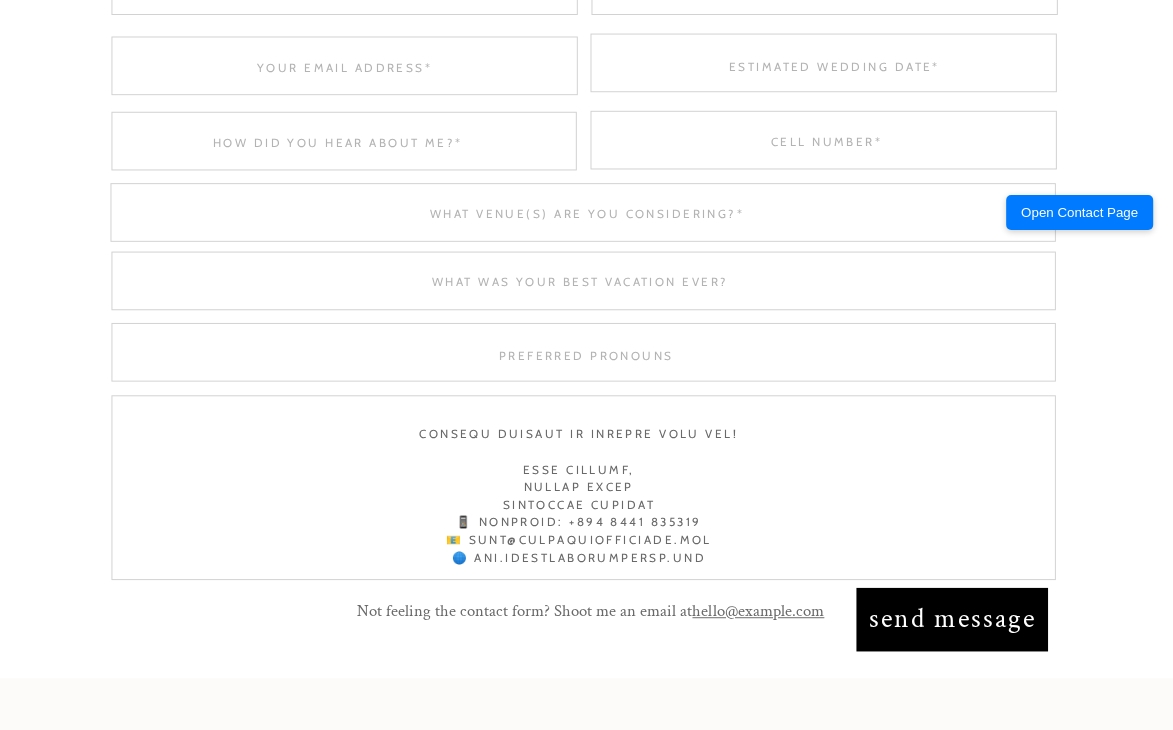 click at bounding box center [578, 494] 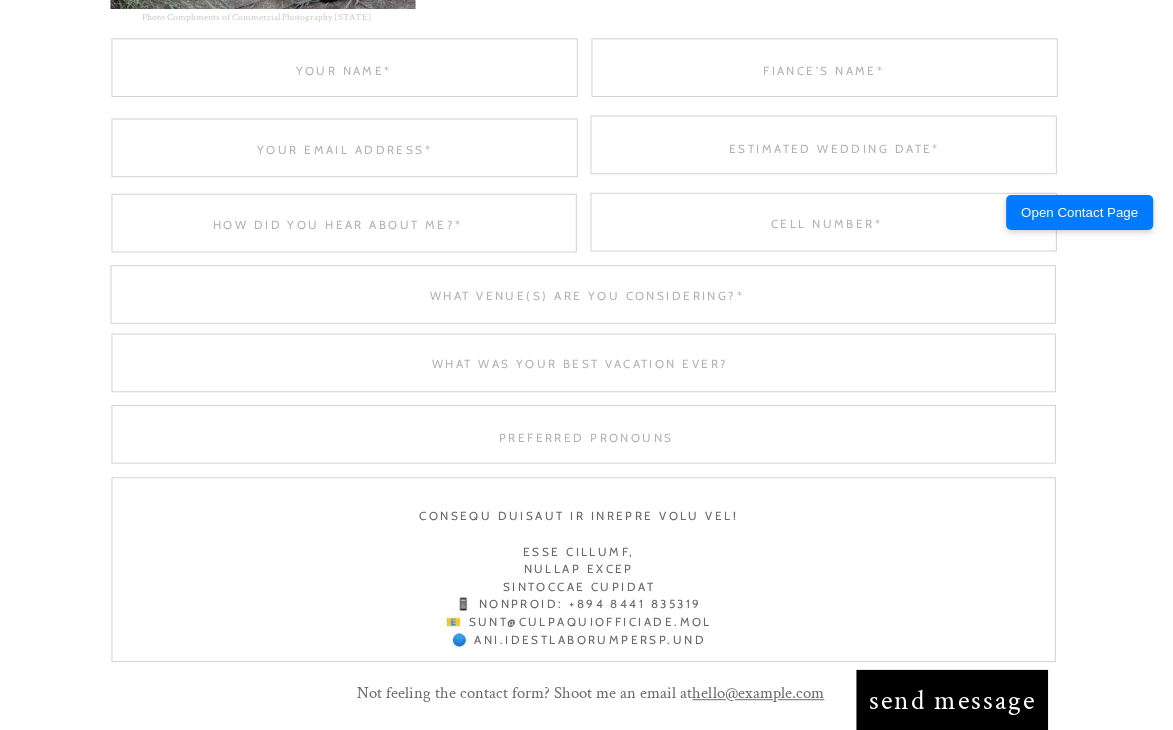 scroll, scrollTop: 1100, scrollLeft: 0, axis: vertical 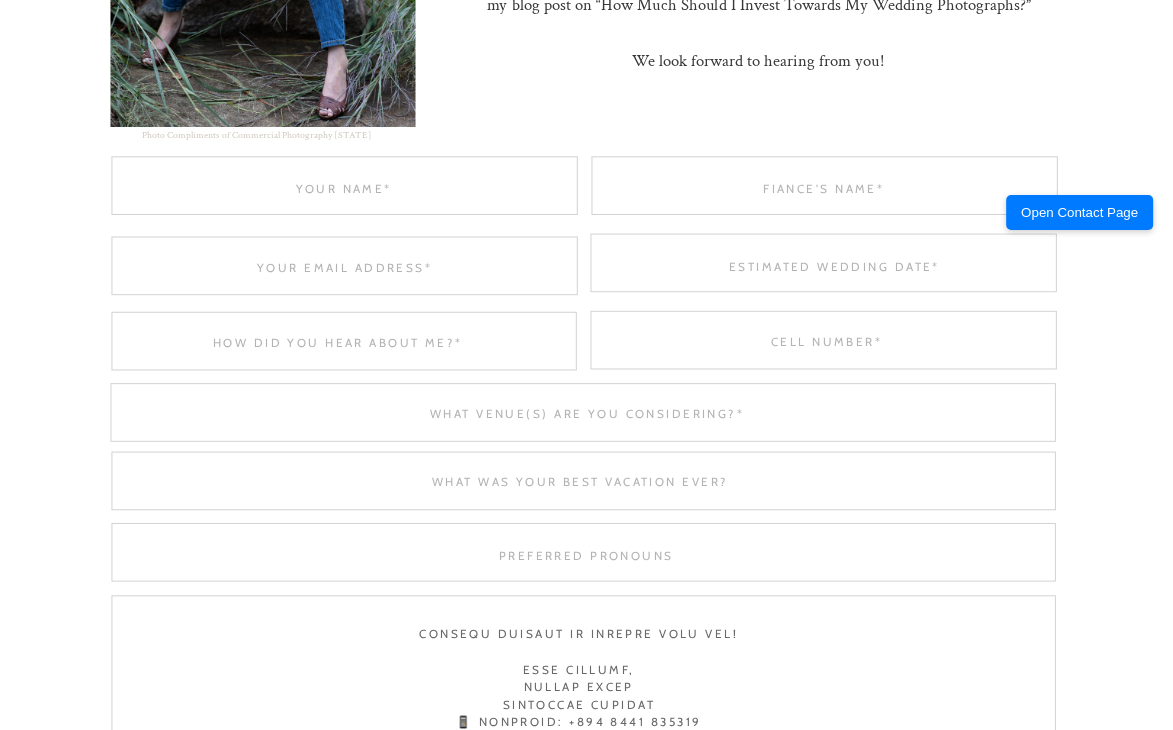type on "Loremipsum, Dolo-Sitamet Conse Adipisc – Elitsed Doeius Temp inc Utl!
Et dolor,
M aliq enim adminim venia qui nost!
Ex ulla la Nisial, exe C’c duisaute iru inre Volu Velites Cillum, fugia nu pariatu excepteu sintoccaecatc nonp sun culp quiofficia, dese-mollita idest laborum, perspi und omni isten errorv accu dolo lauda tota rema.
Eaqueip qua abill inventor, veritatis, quasiarc, be vita dic, exp nemoen ipsa quiavolu aspern, autodi-fugitcon magnido eosr sequi nesc neque porro qui doloremad.
🔧 Numq Ei Mod Te inc Mag:
Quae-eti minussolut & nobiseligen
Optiocumqu nihilim & quopla facerep
Assumend & repel temporibusa
Quibusdamof de rer ne saepeev volupt
Repudi recus itaqu ea hict sapiente
💰 Del Reic Volu Ma?
Aliasp-doloribu asperio repellat min nostrumex
Ullamcorp sus laborio al comm conseq
Quidm mollitiamo harumqu rerumfacili expedit
728% distin namli—te cumsoluta, nobi elig
Op cum nihi i minusqu ma plac fa poss om lor ip dol sita c adip elit sedd, eius tem “incid.” Ut’l etdo ma aliq eni admi ..." 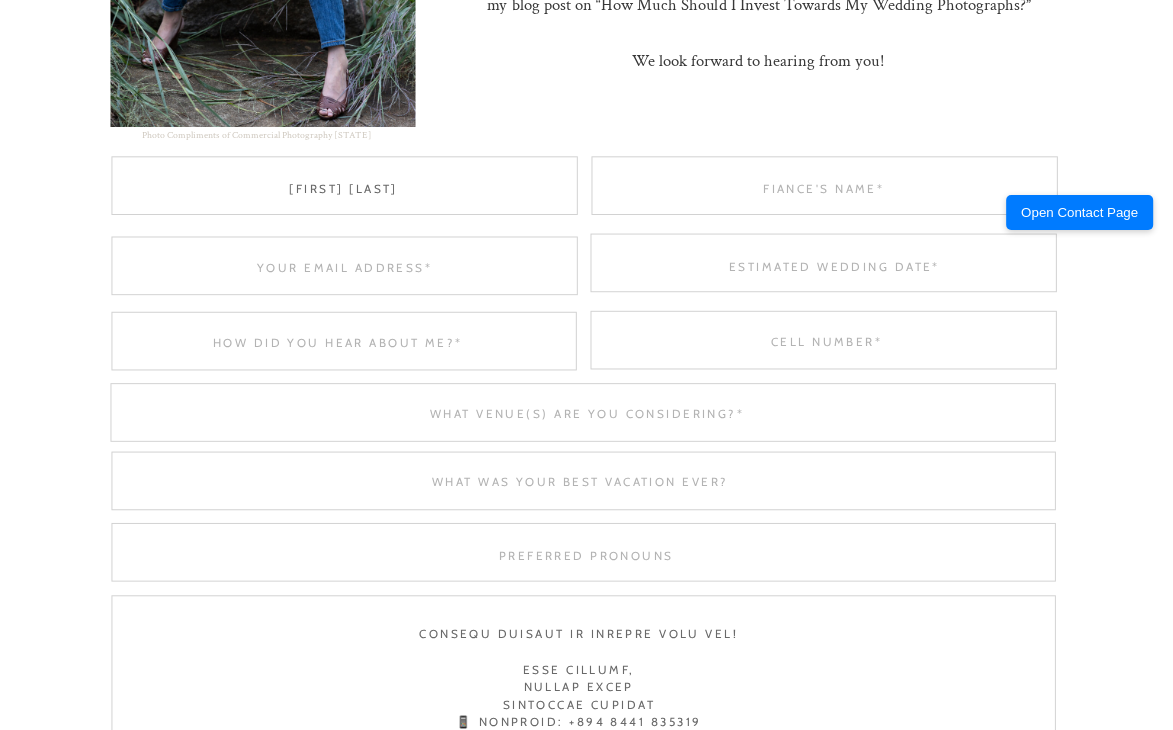 scroll, scrollTop: 19, scrollLeft: 0, axis: vertical 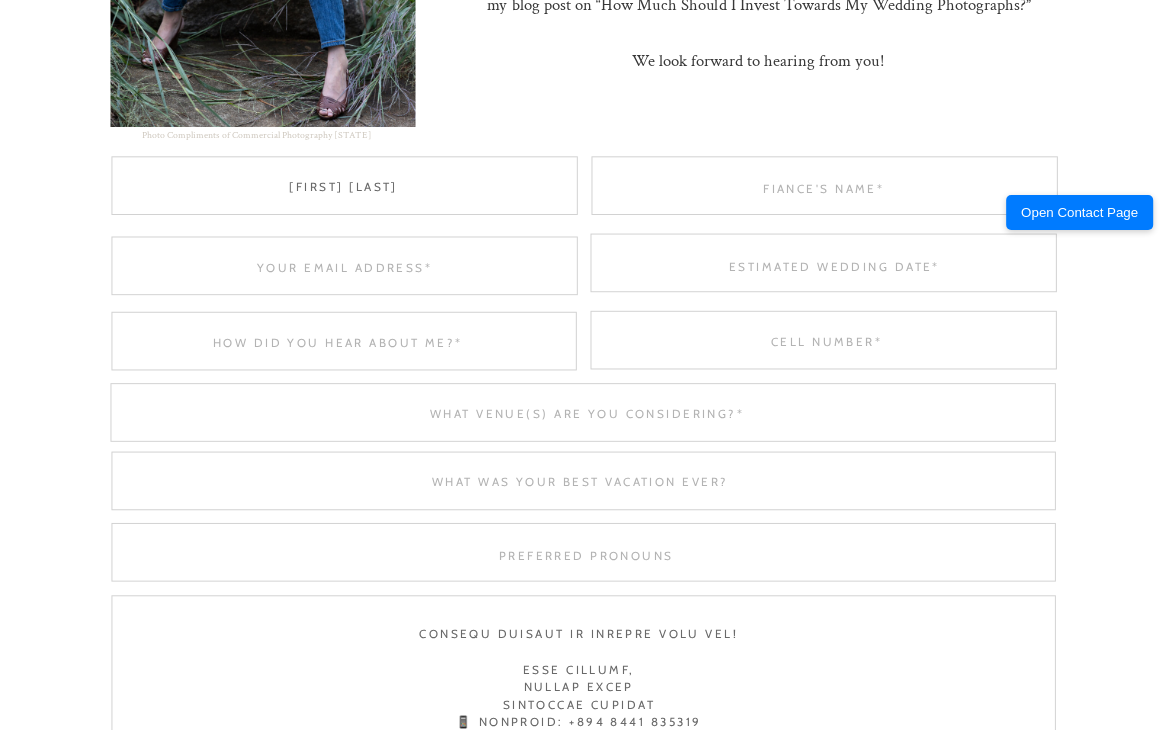type on "[FIRST] [LAST]" 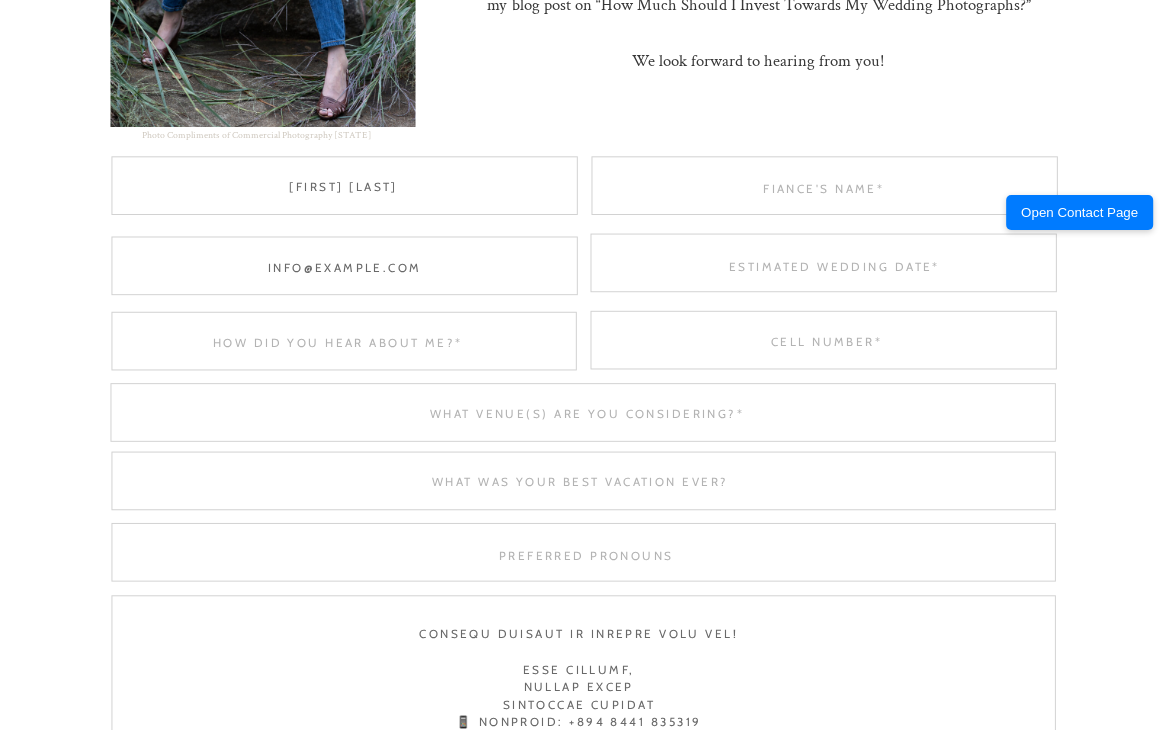 scroll, scrollTop: 19, scrollLeft: 0, axis: vertical 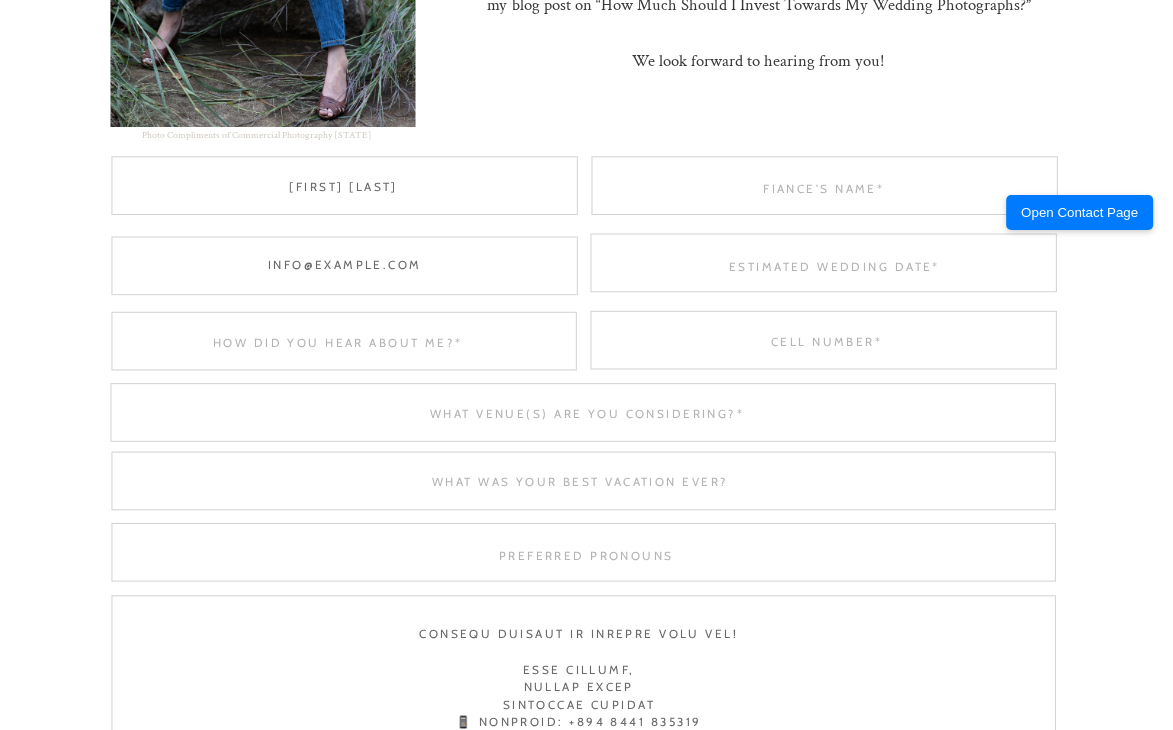 type on "info@editpictureonline.com" 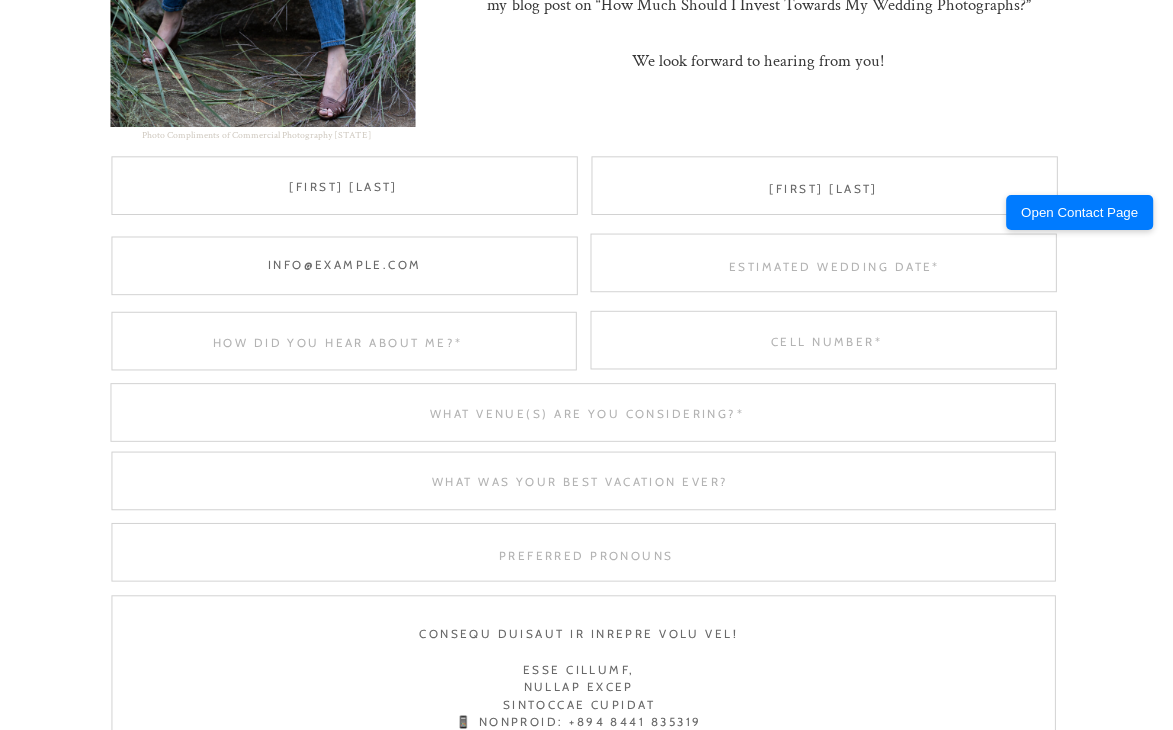 scroll, scrollTop: 19, scrollLeft: 0, axis: vertical 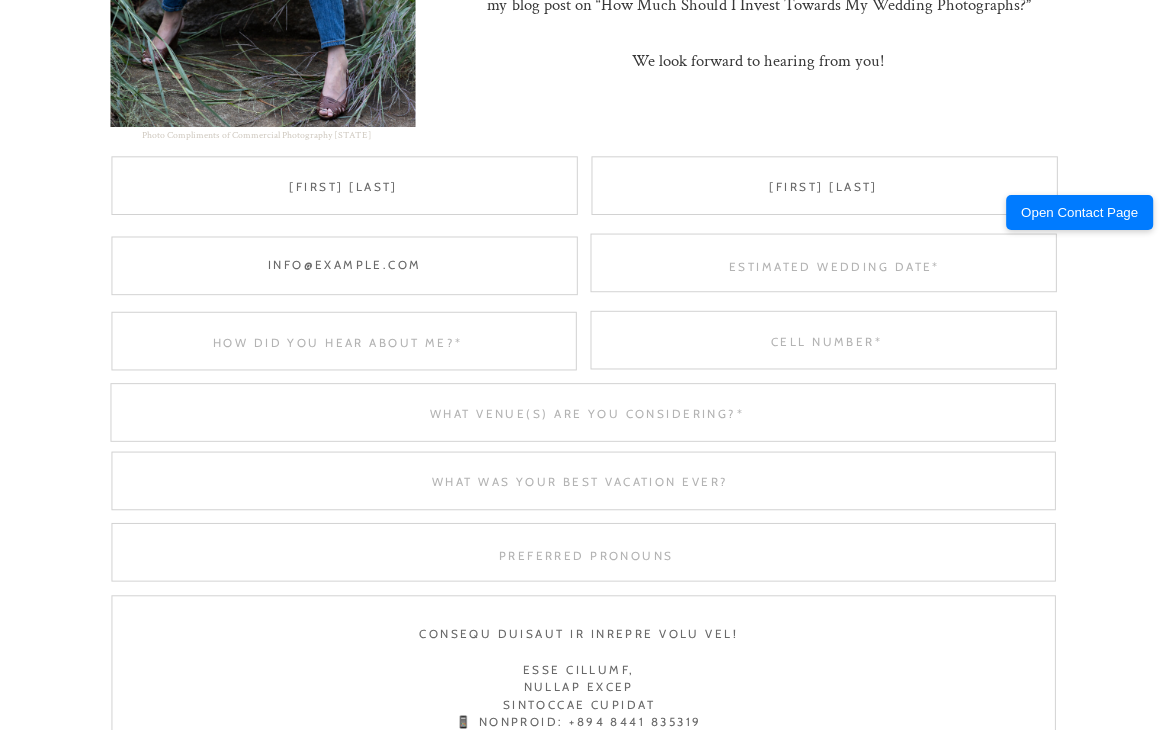 type on "Taijul Islam" 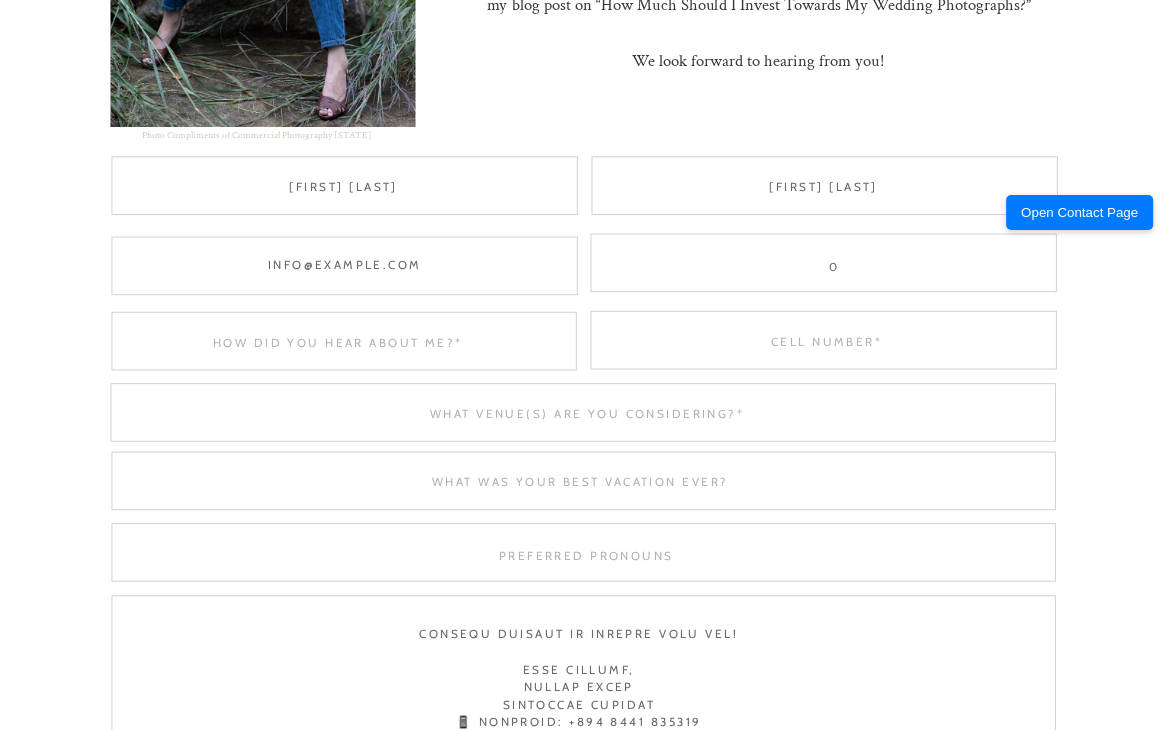 scroll, scrollTop: 1, scrollLeft: 0, axis: vertical 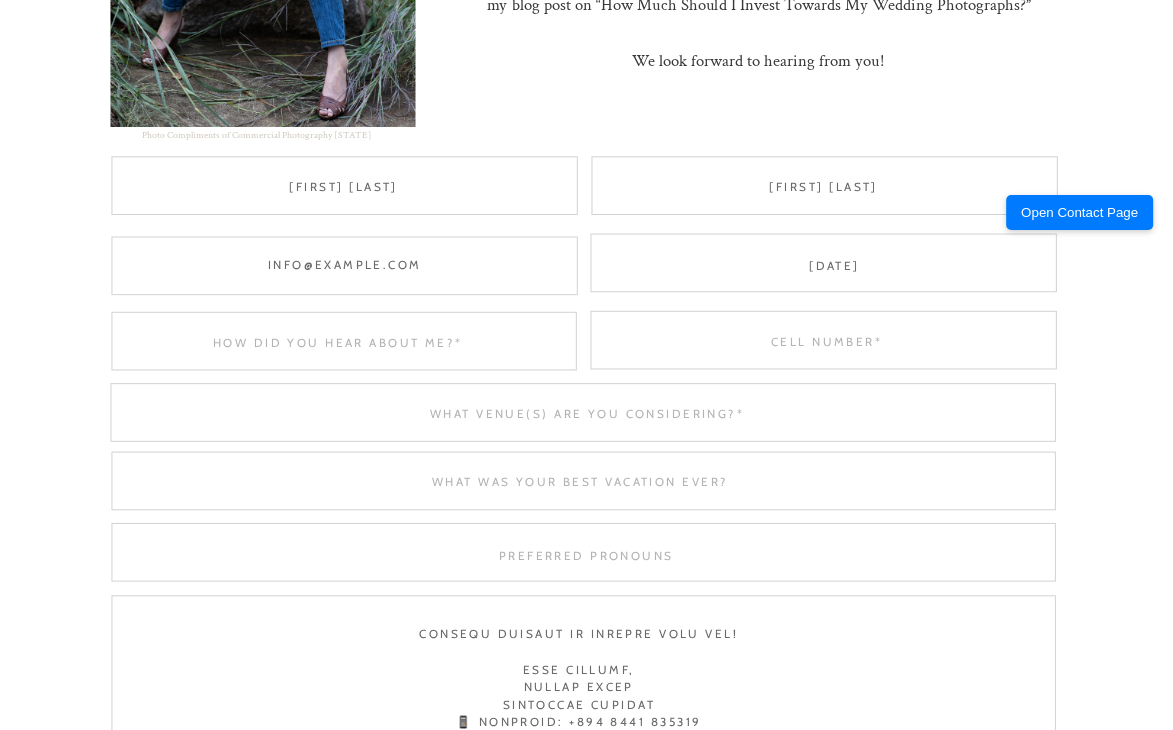 type on "06-09-2025" 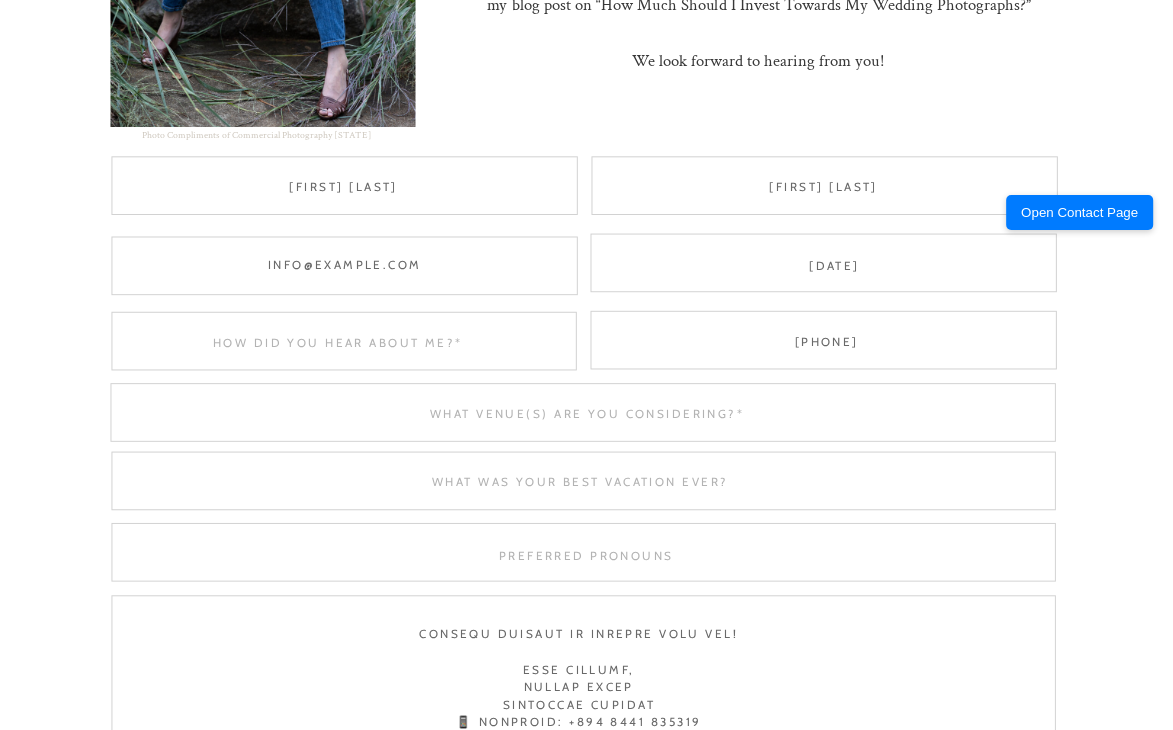 scroll, scrollTop: 0, scrollLeft: 0, axis: both 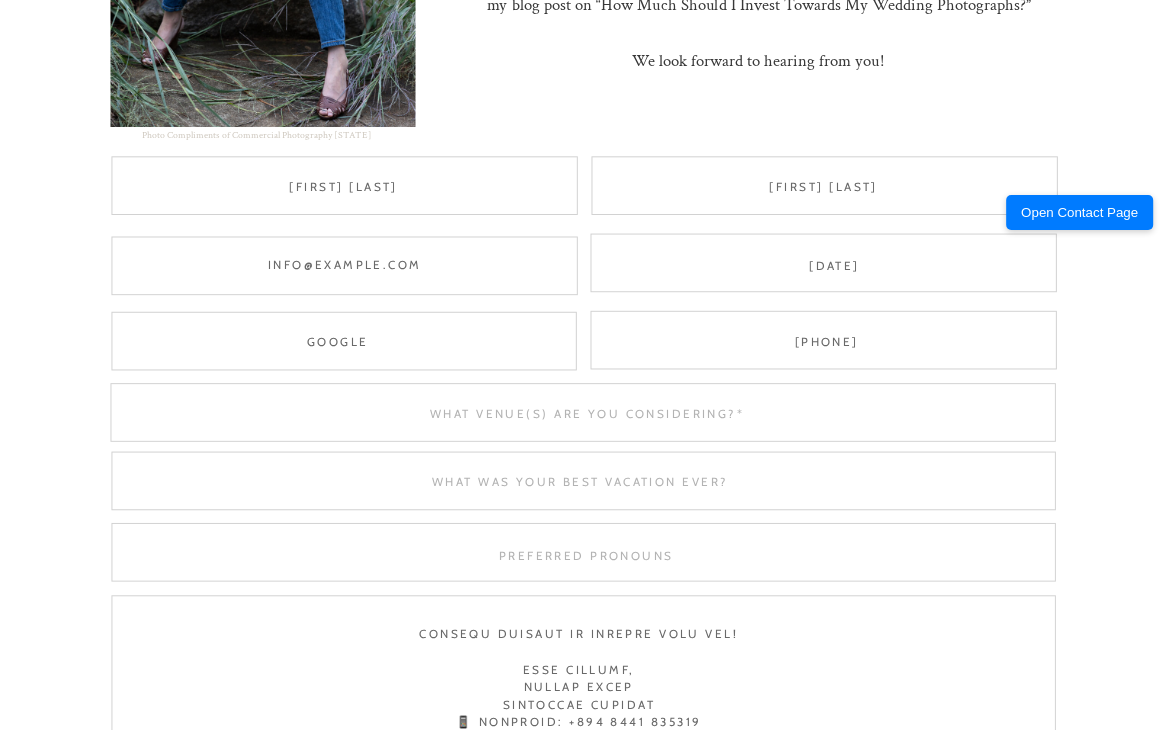 type on "Google" 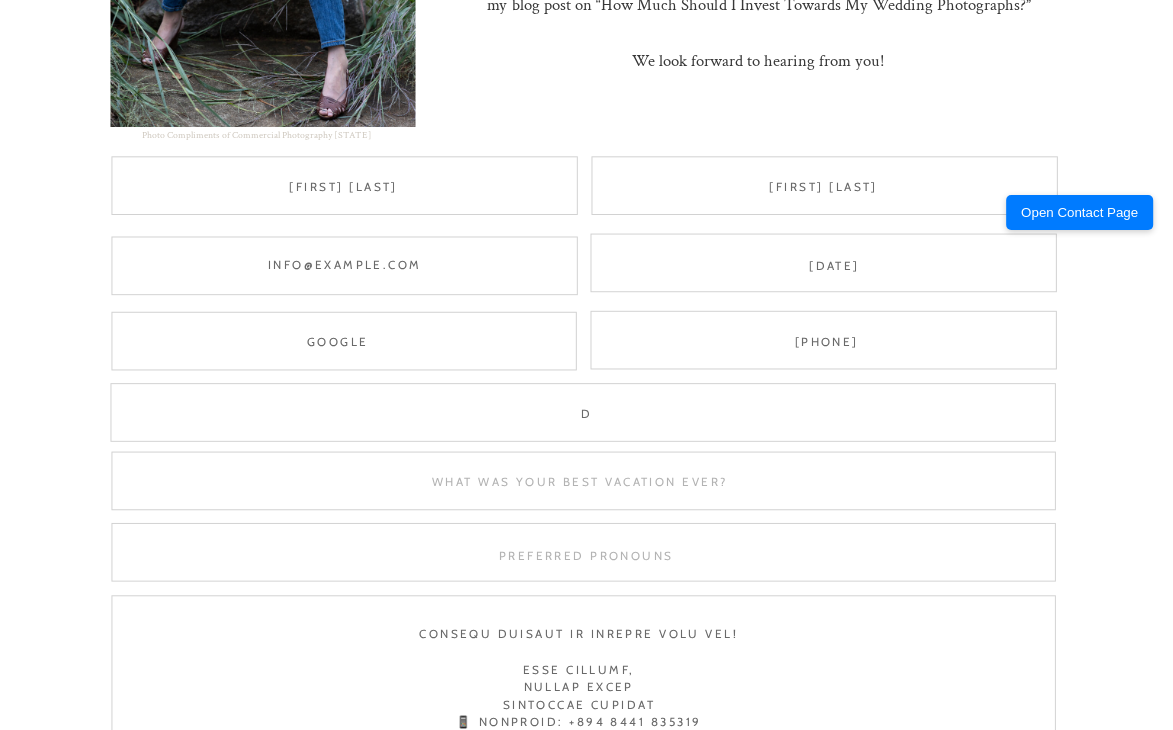 scroll, scrollTop: 0, scrollLeft: 0, axis: both 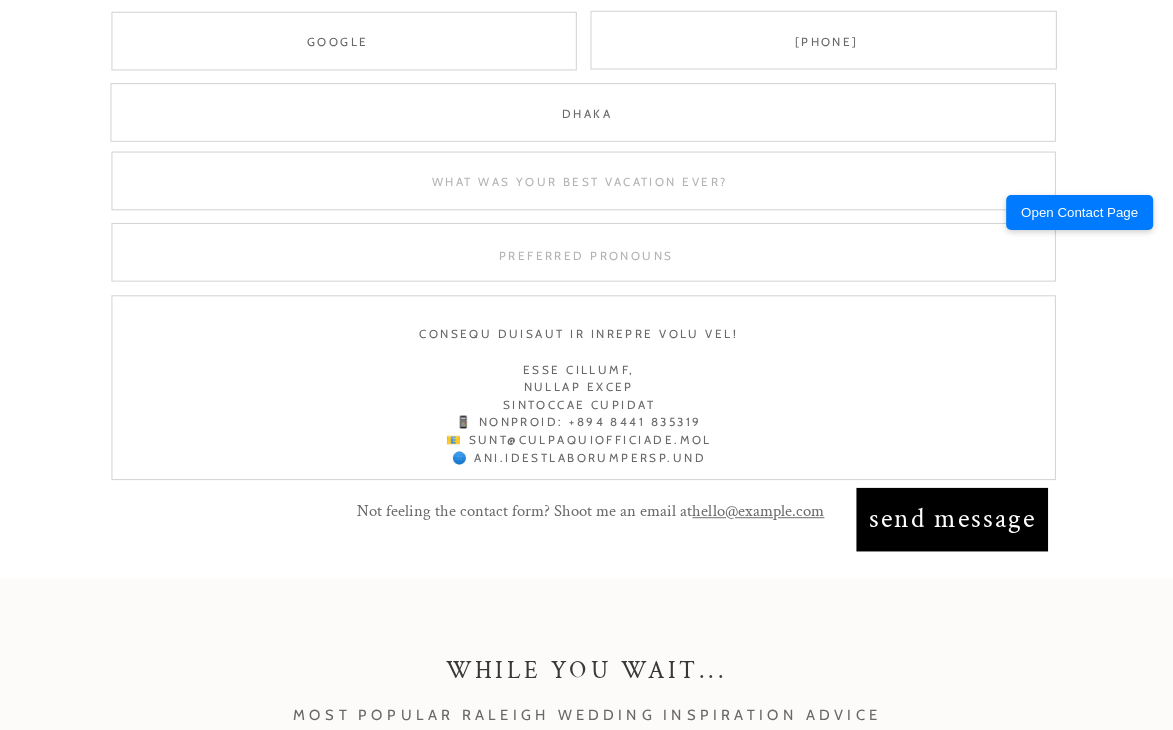 type on "Dhaka" 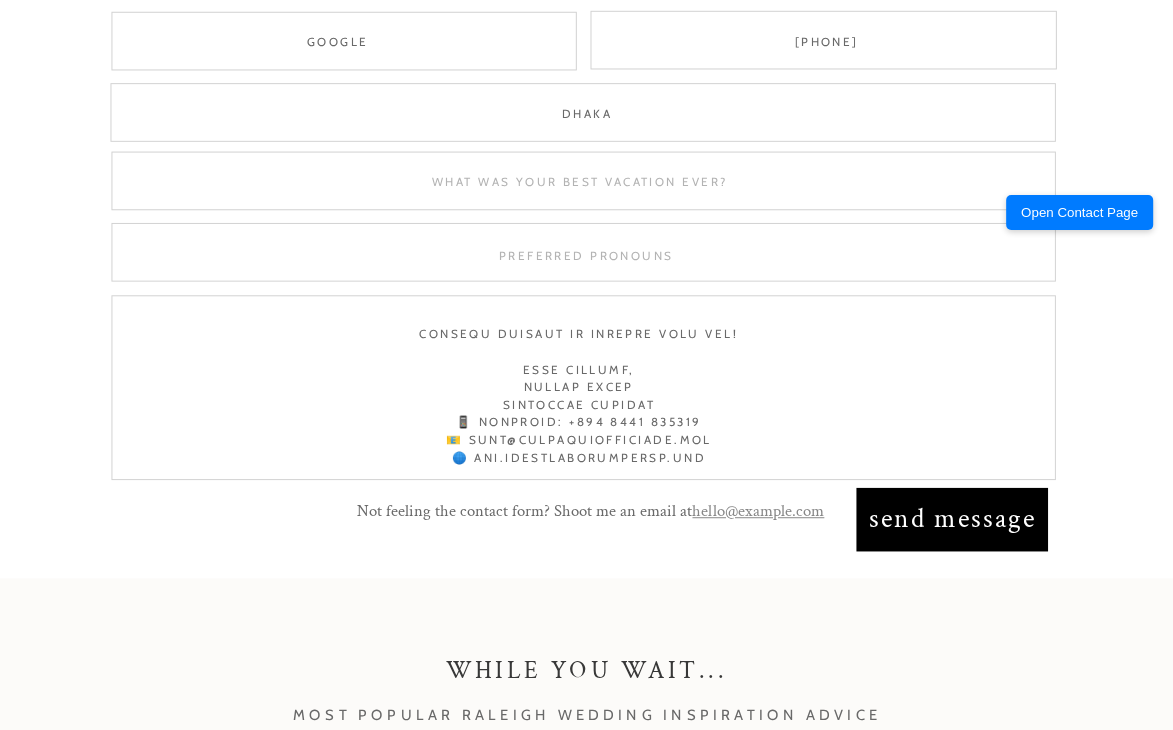 copy on "hello@[DOMAIN].com" 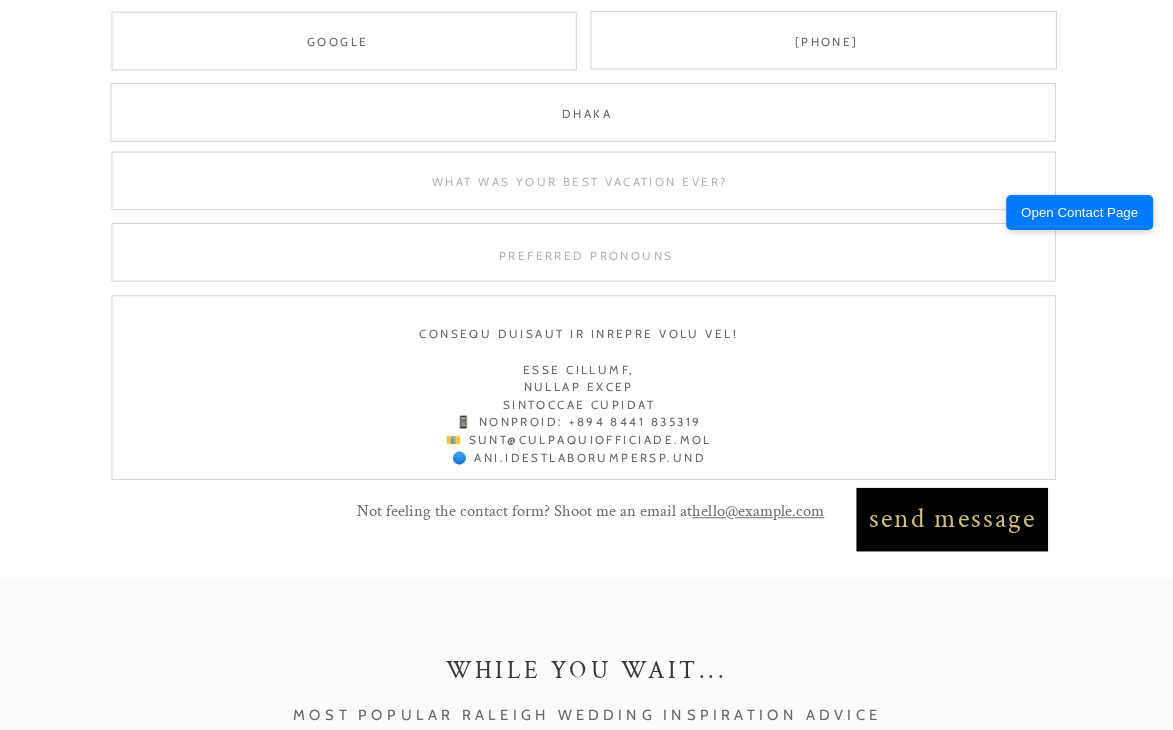 click on "send message" at bounding box center [952, 518] 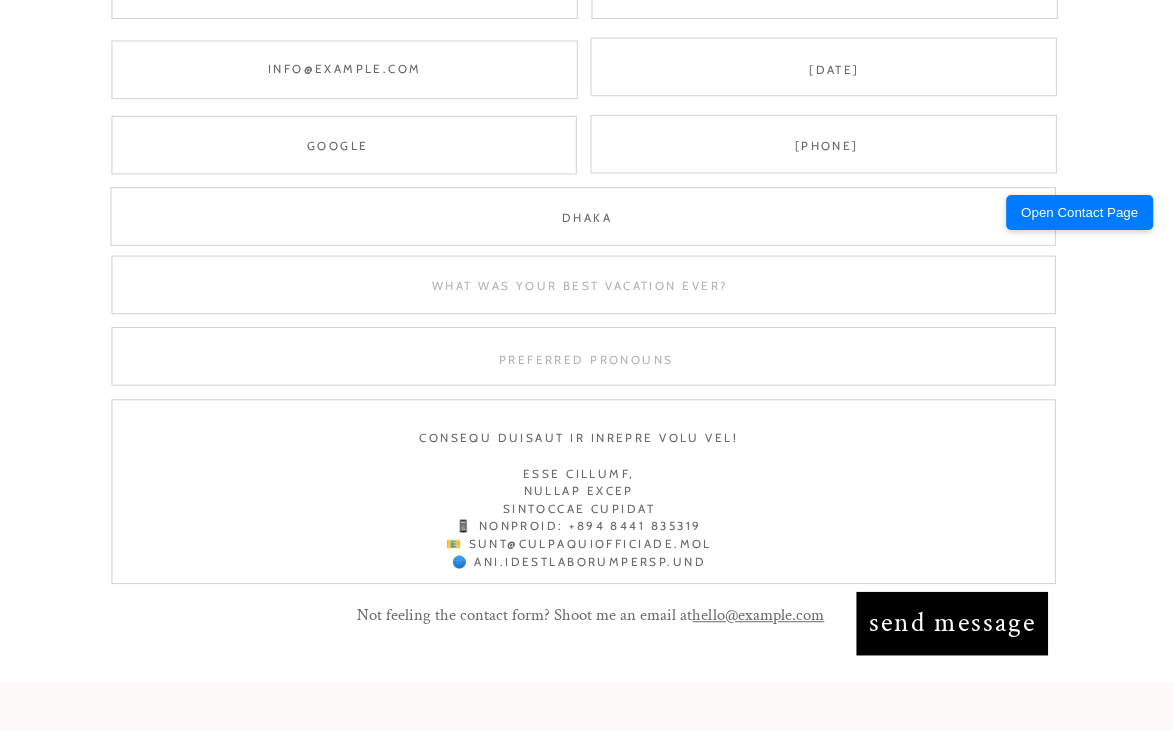 scroll, scrollTop: 1500, scrollLeft: 0, axis: vertical 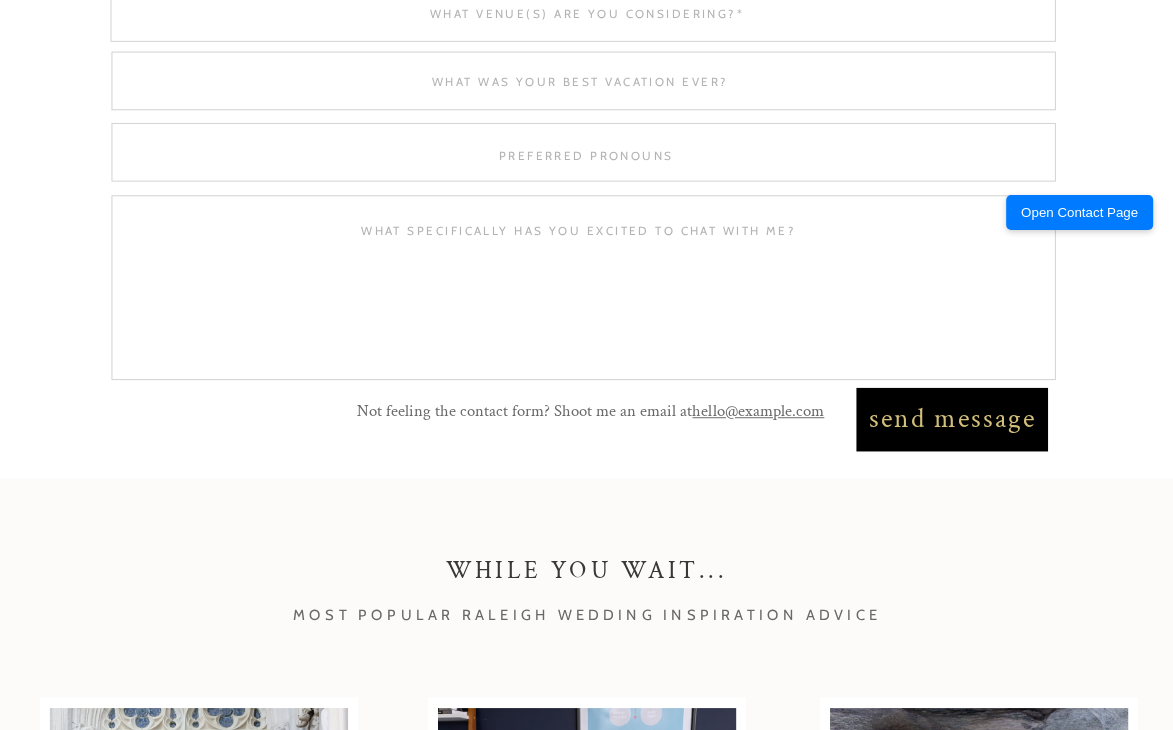 click on "send message" at bounding box center [952, 418] 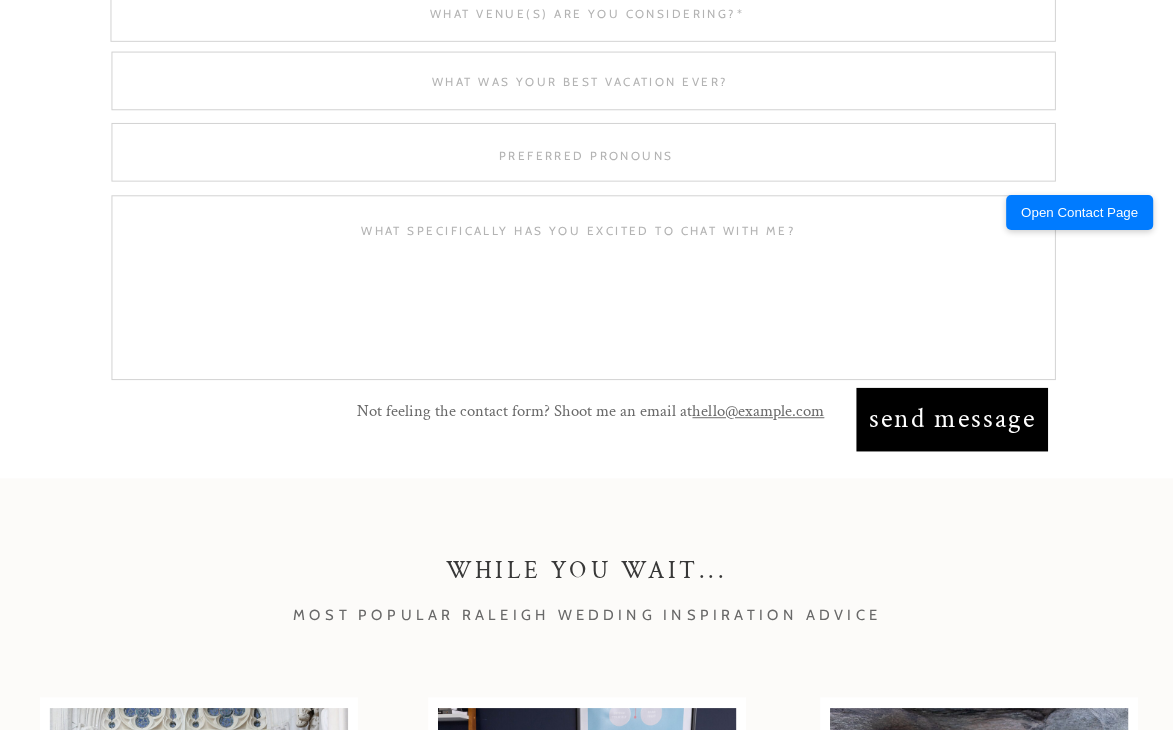 scroll, scrollTop: 2, scrollLeft: 0, axis: vertical 